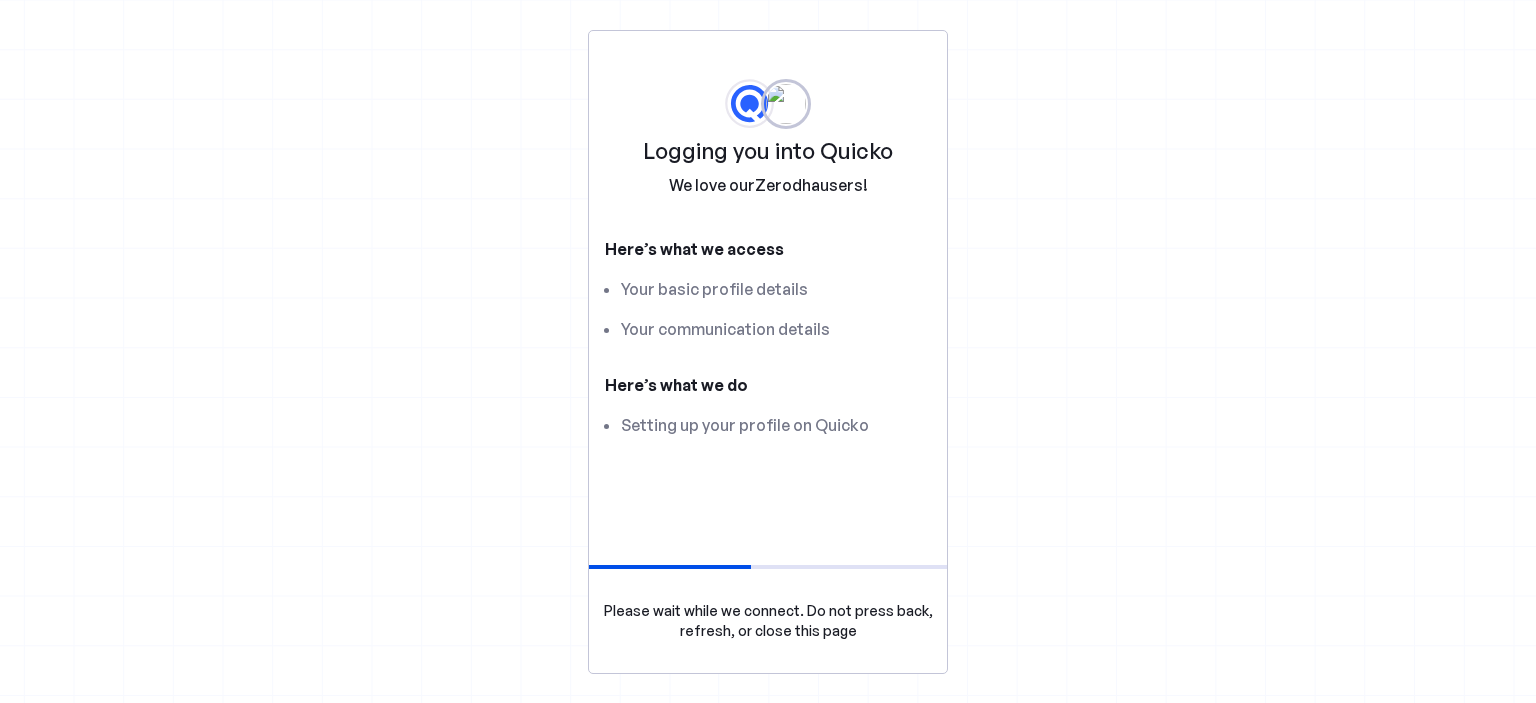 scroll, scrollTop: 0, scrollLeft: 0, axis: both 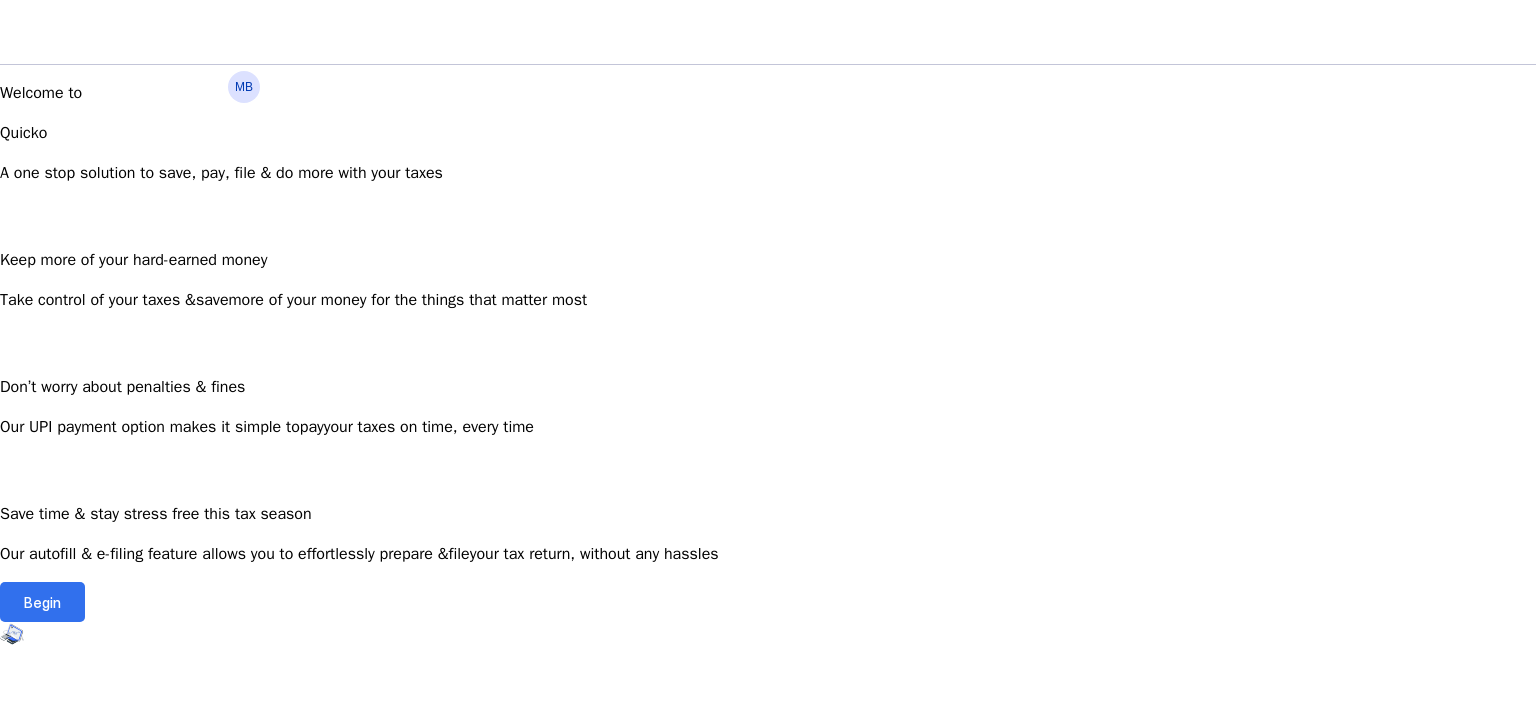 click on "Begin" at bounding box center (42, 602) 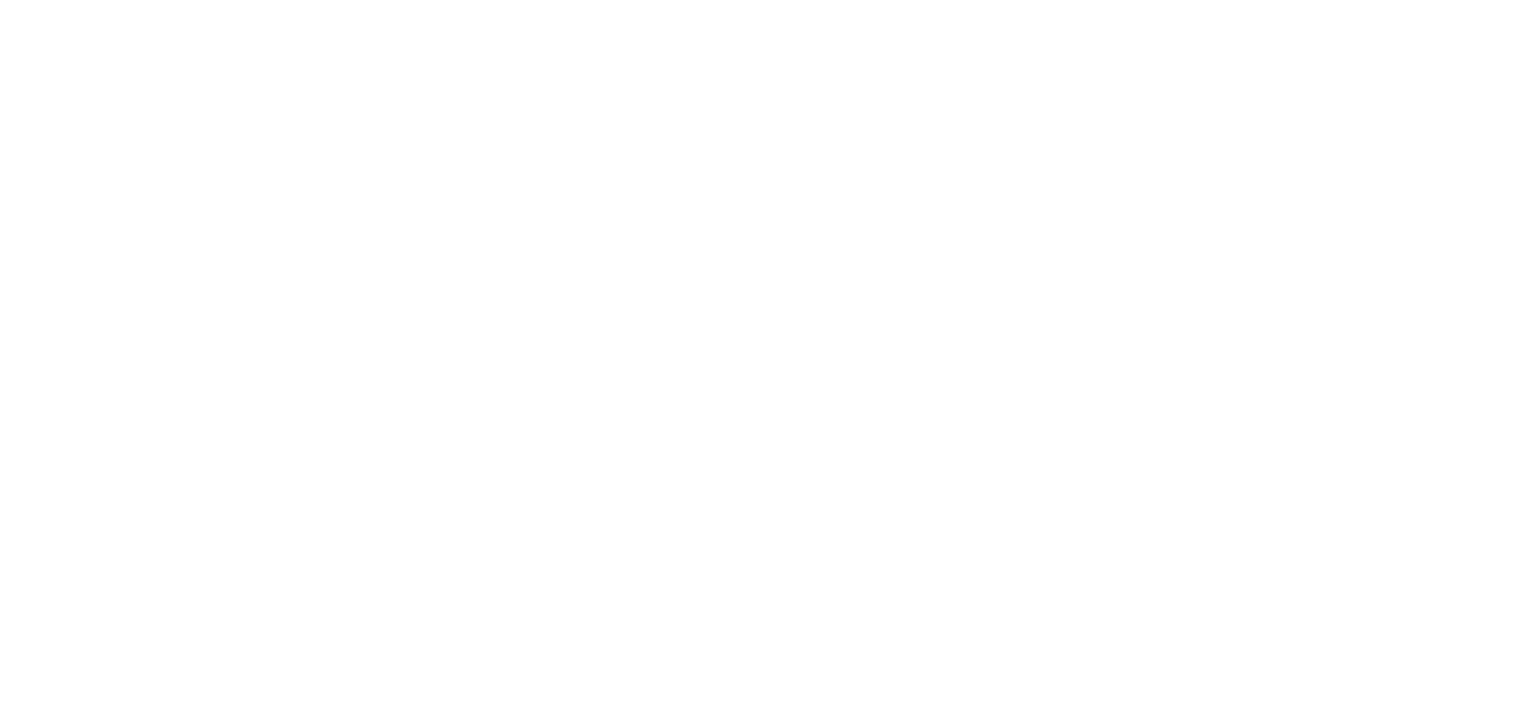 scroll, scrollTop: 0, scrollLeft: 0, axis: both 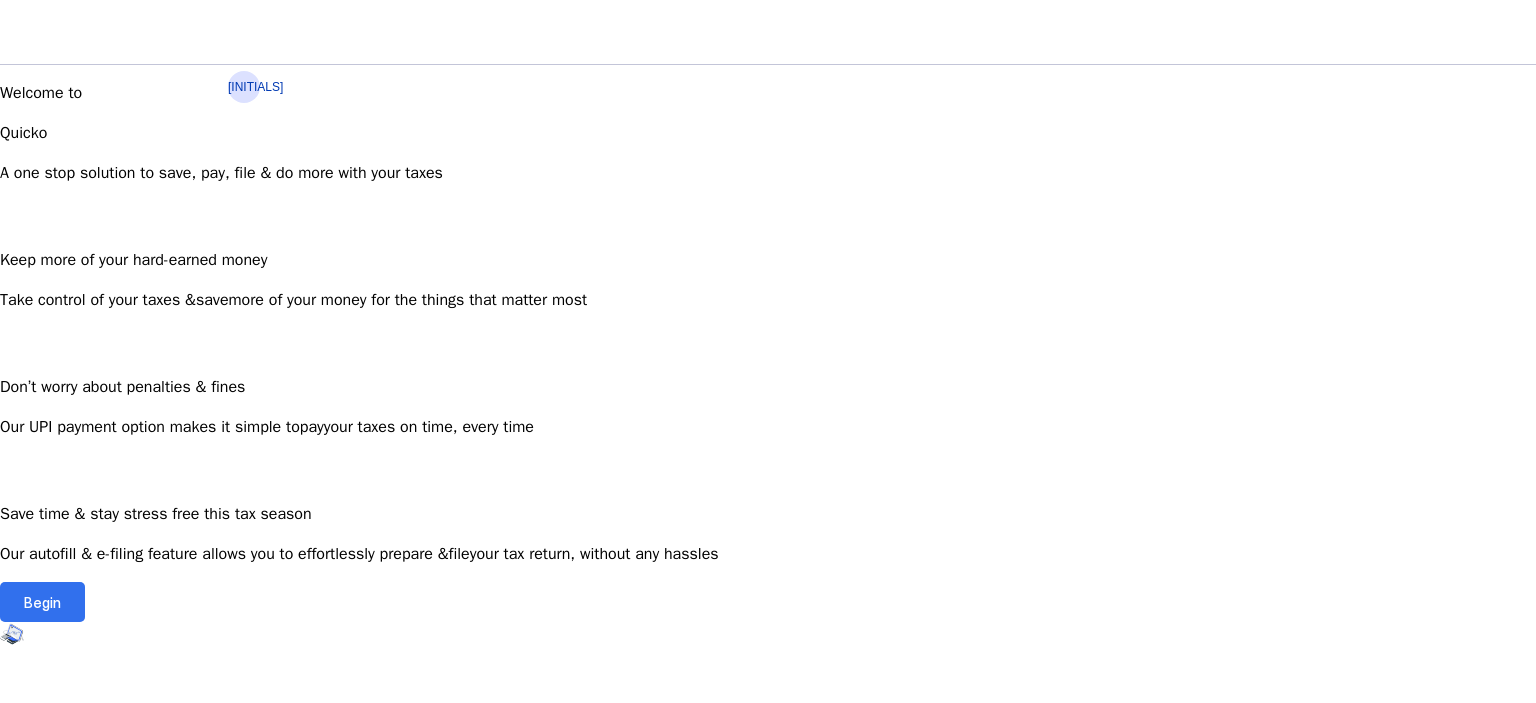 click on "Begin" at bounding box center (42, 602) 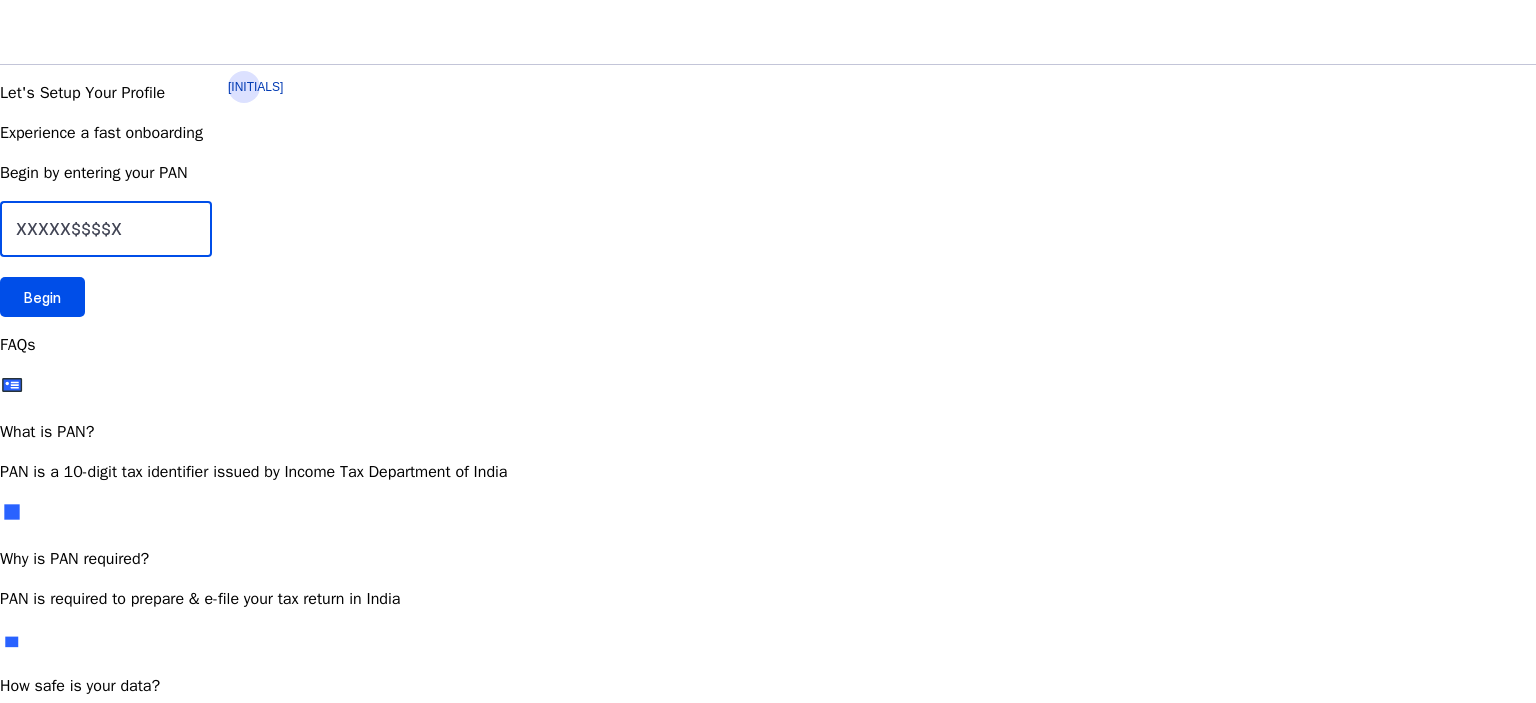 click at bounding box center (106, 229) 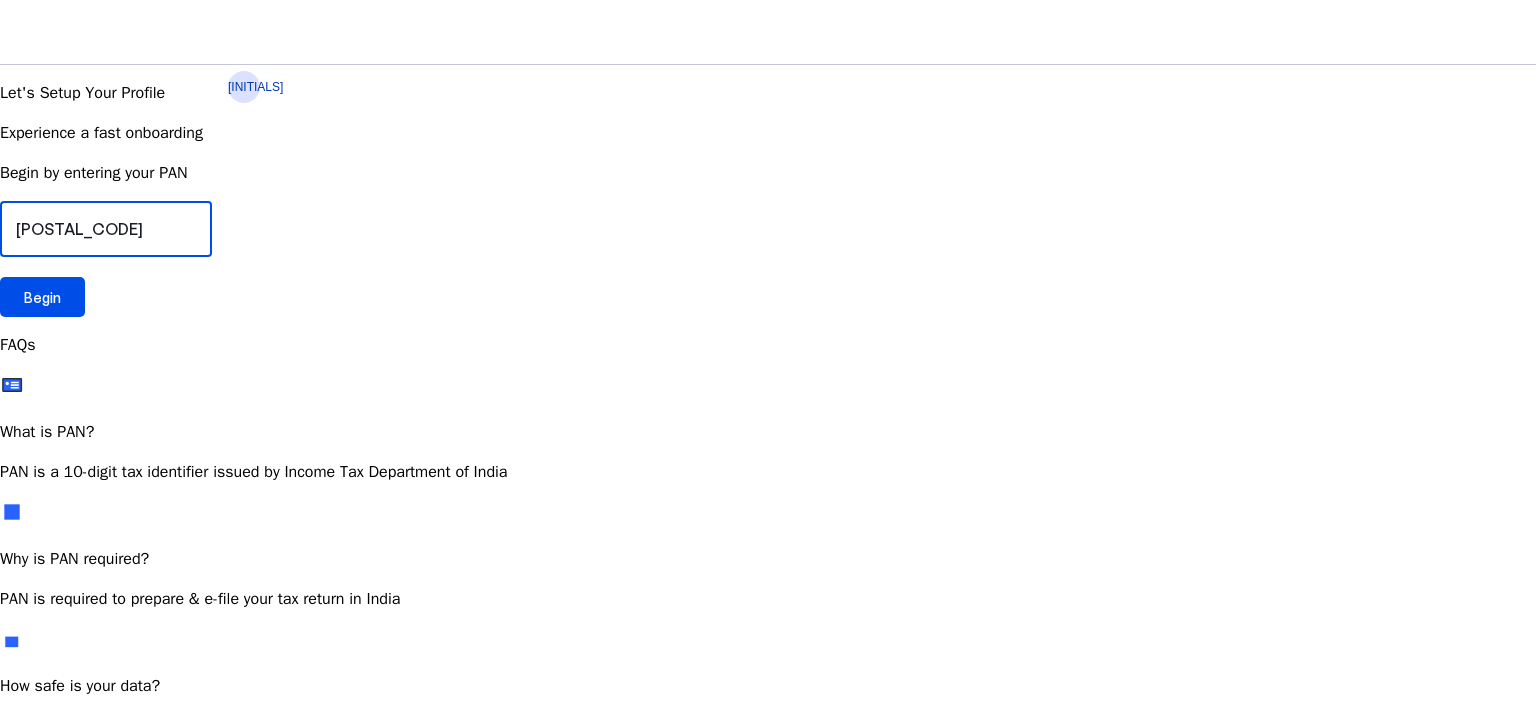 type on "[POSTAL_CODE]" 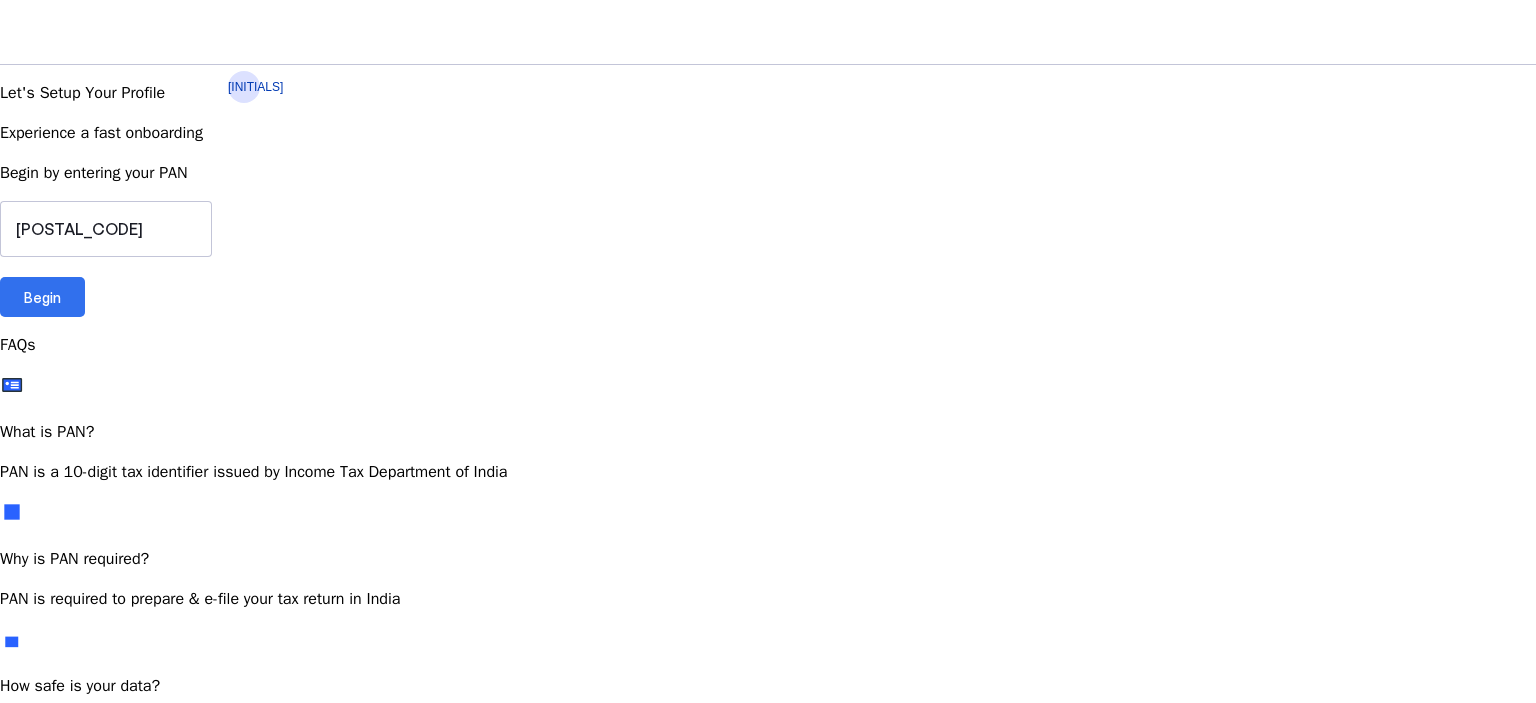 click on "Begin" at bounding box center (42, 297) 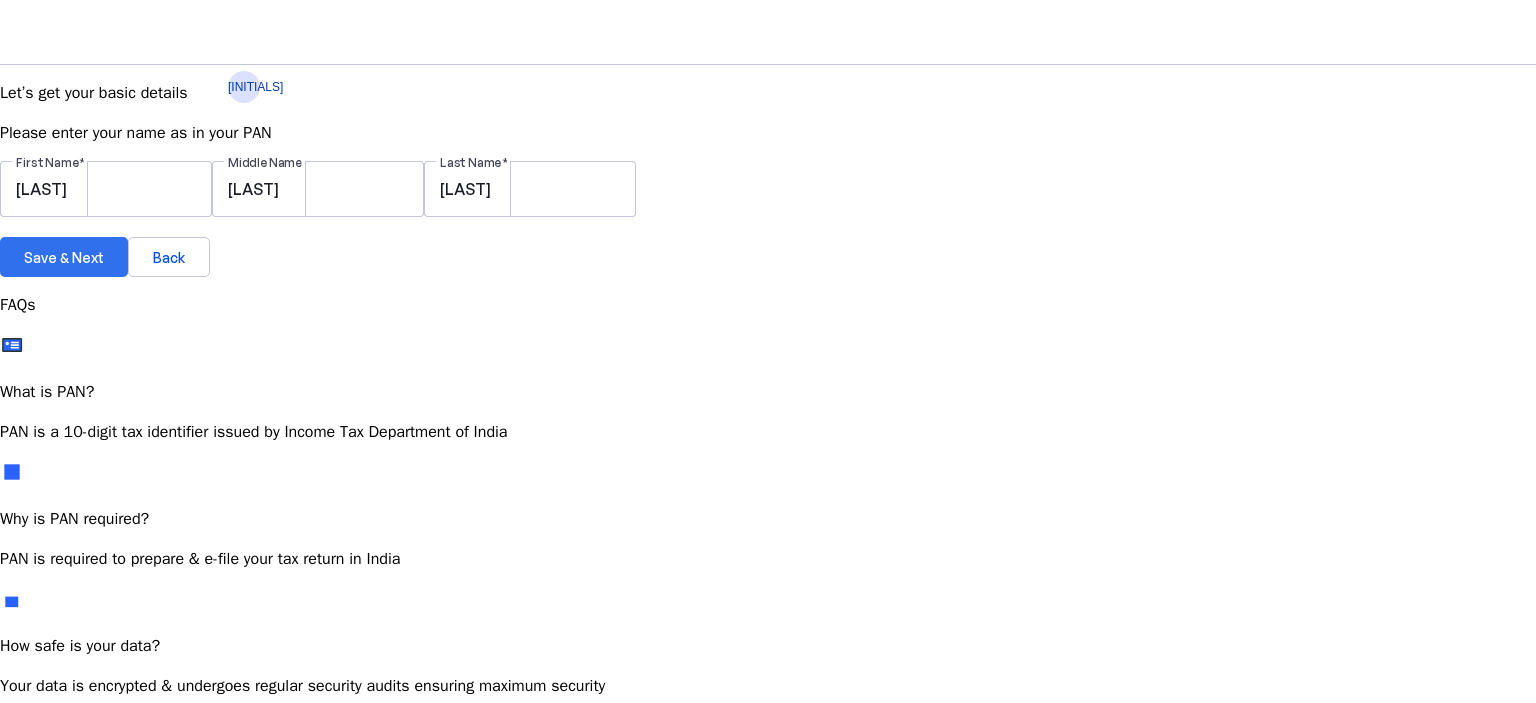 click on "Save & Next" at bounding box center [64, 257] 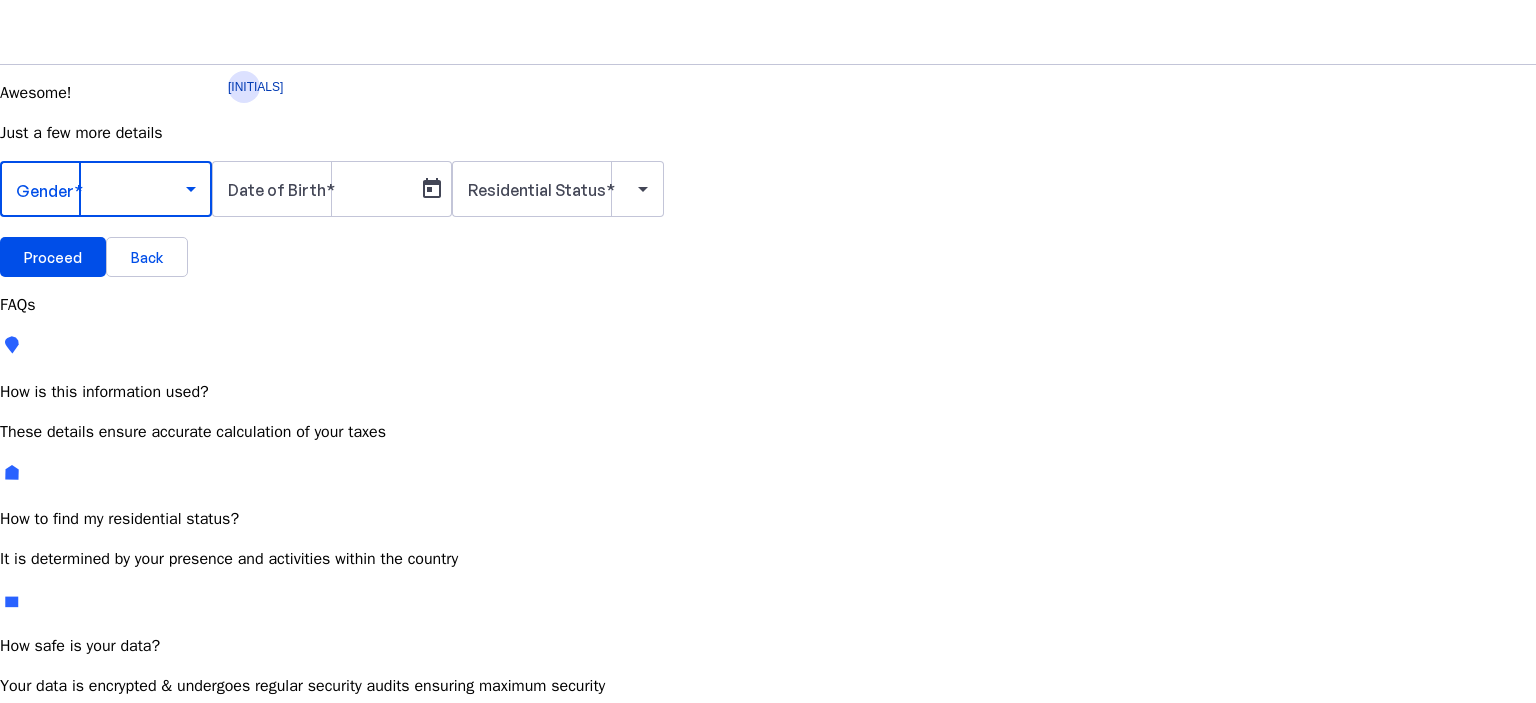 click at bounding box center (191, 189) 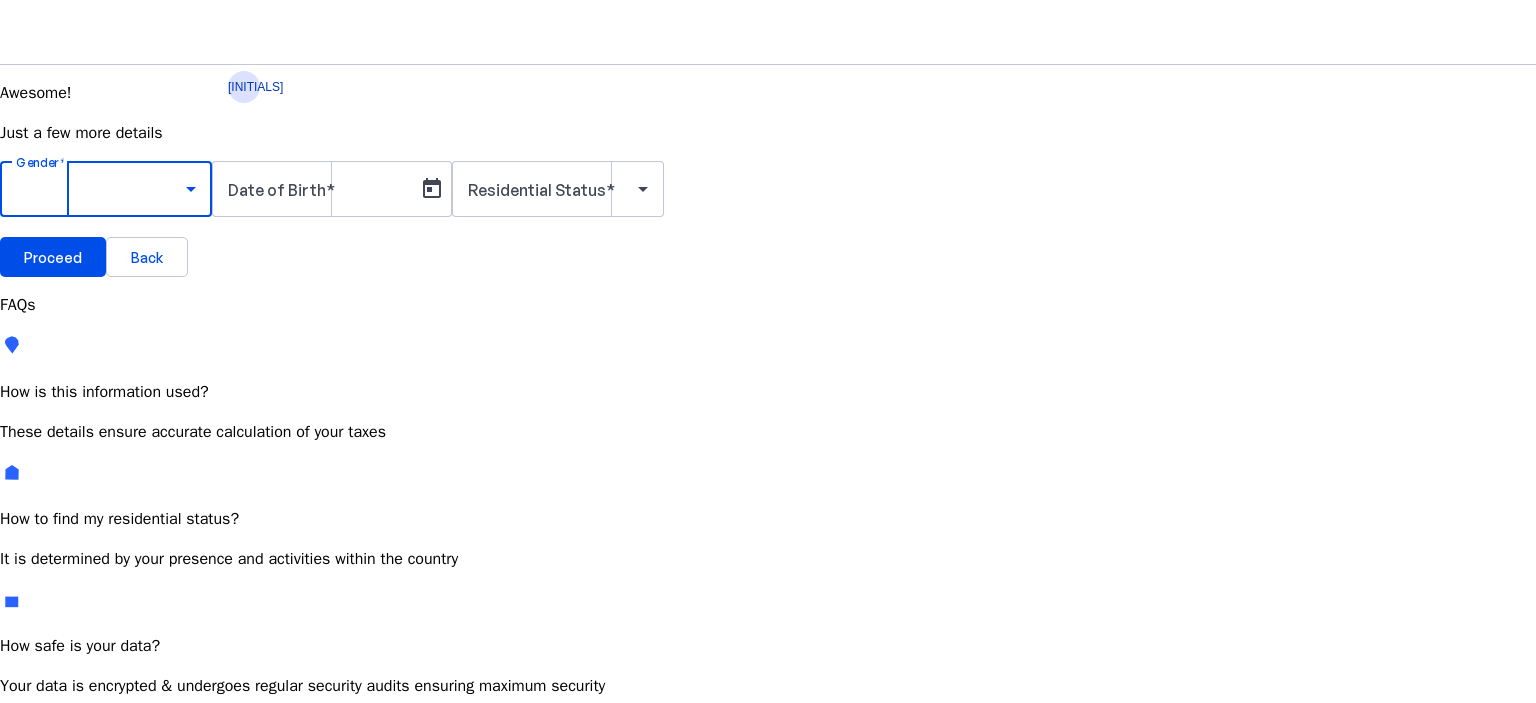 click on "Male" at bounding box center (154, 746) 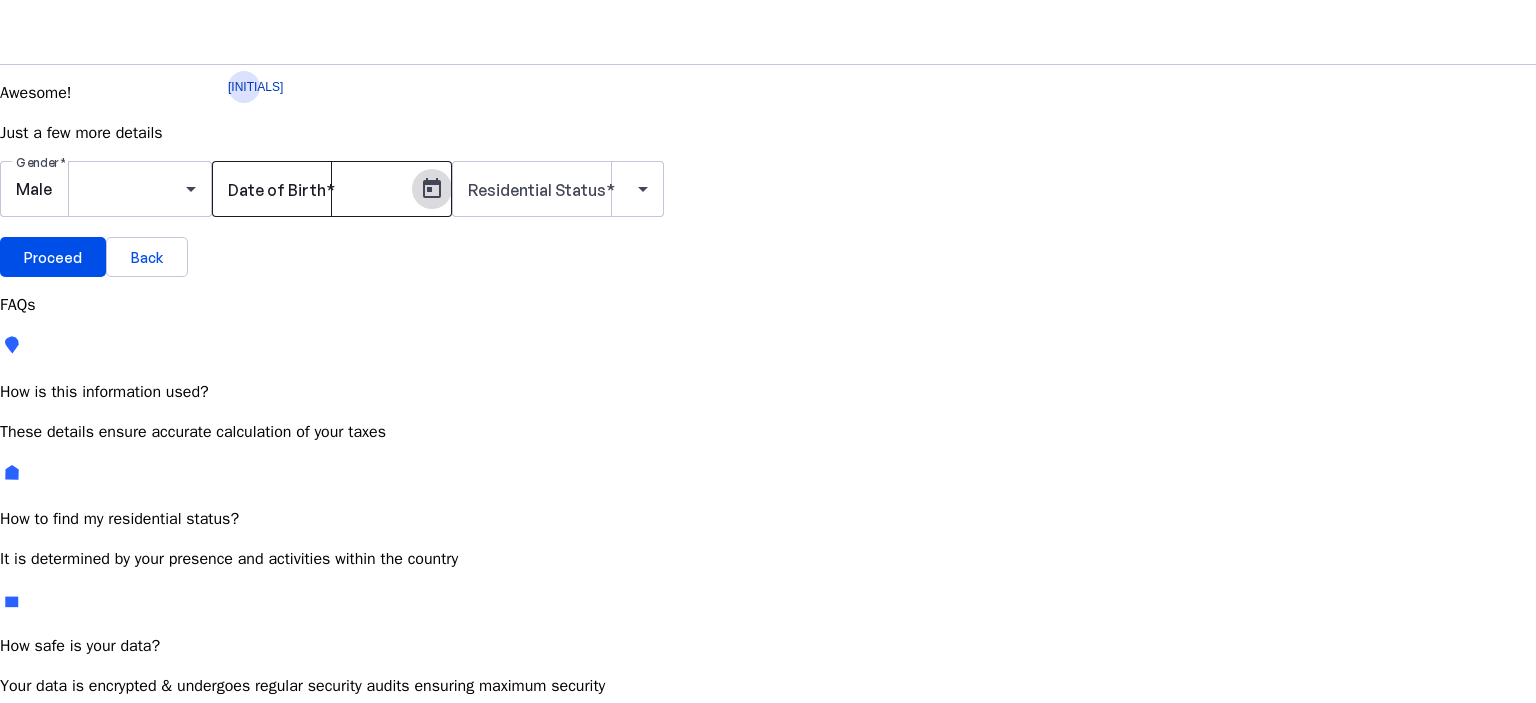 click at bounding box center [432, 189] 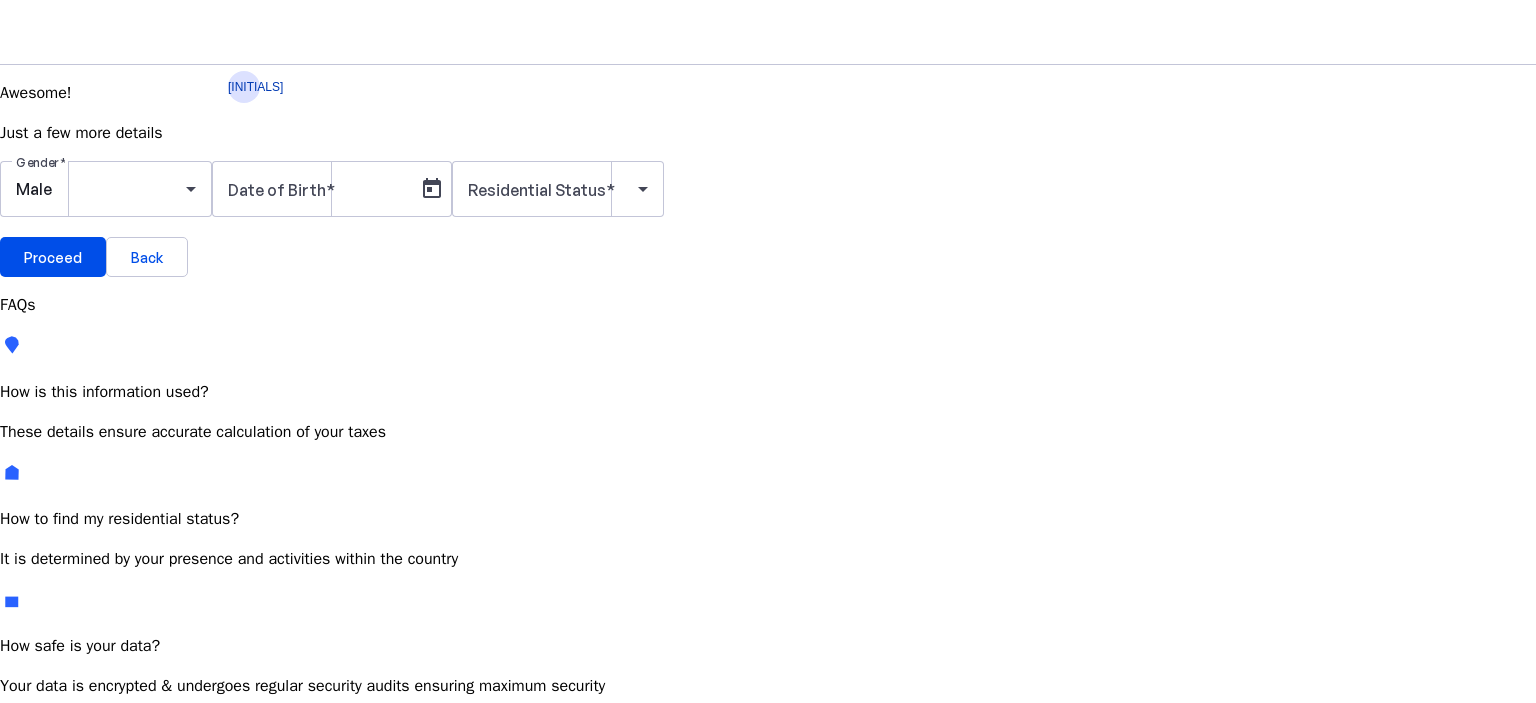 click at bounding box center (157, 757) 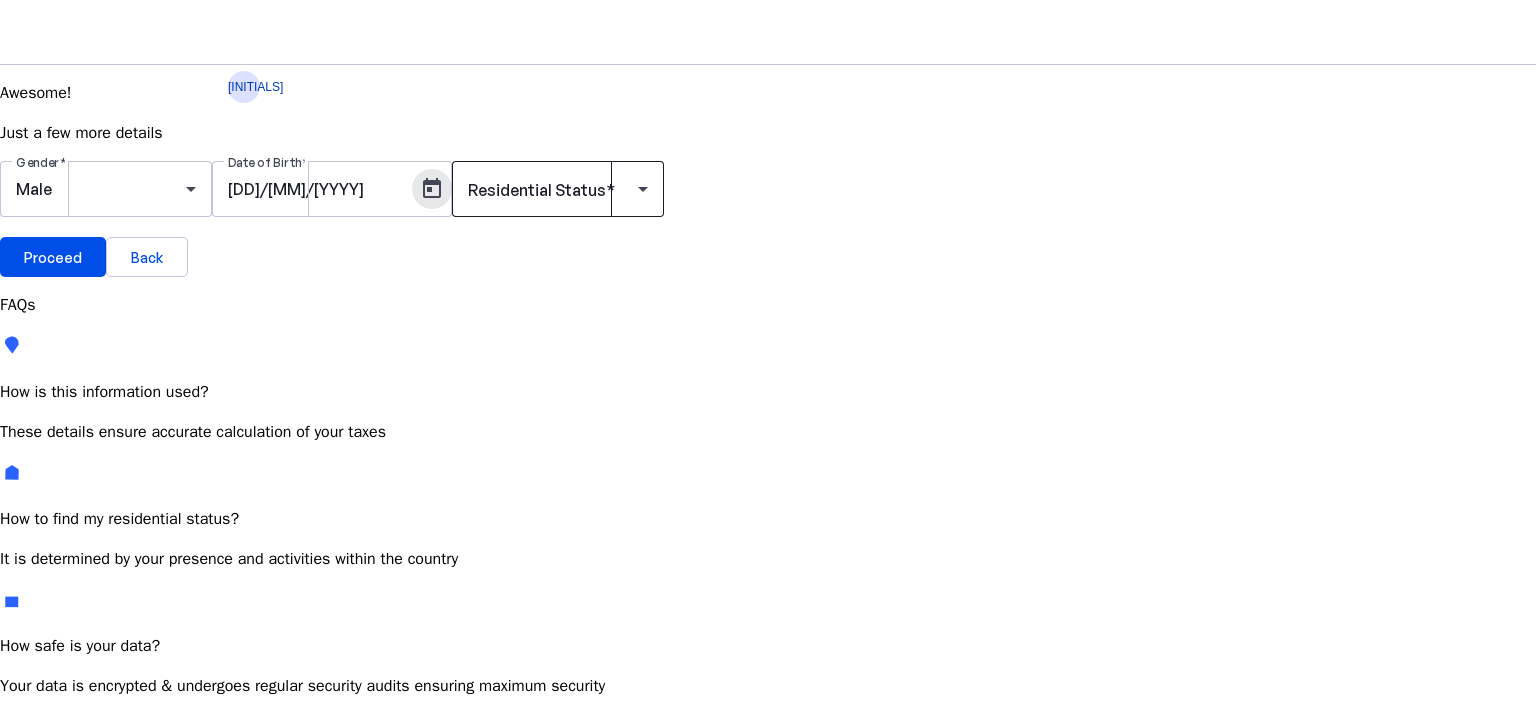 click at bounding box center [643, 189] 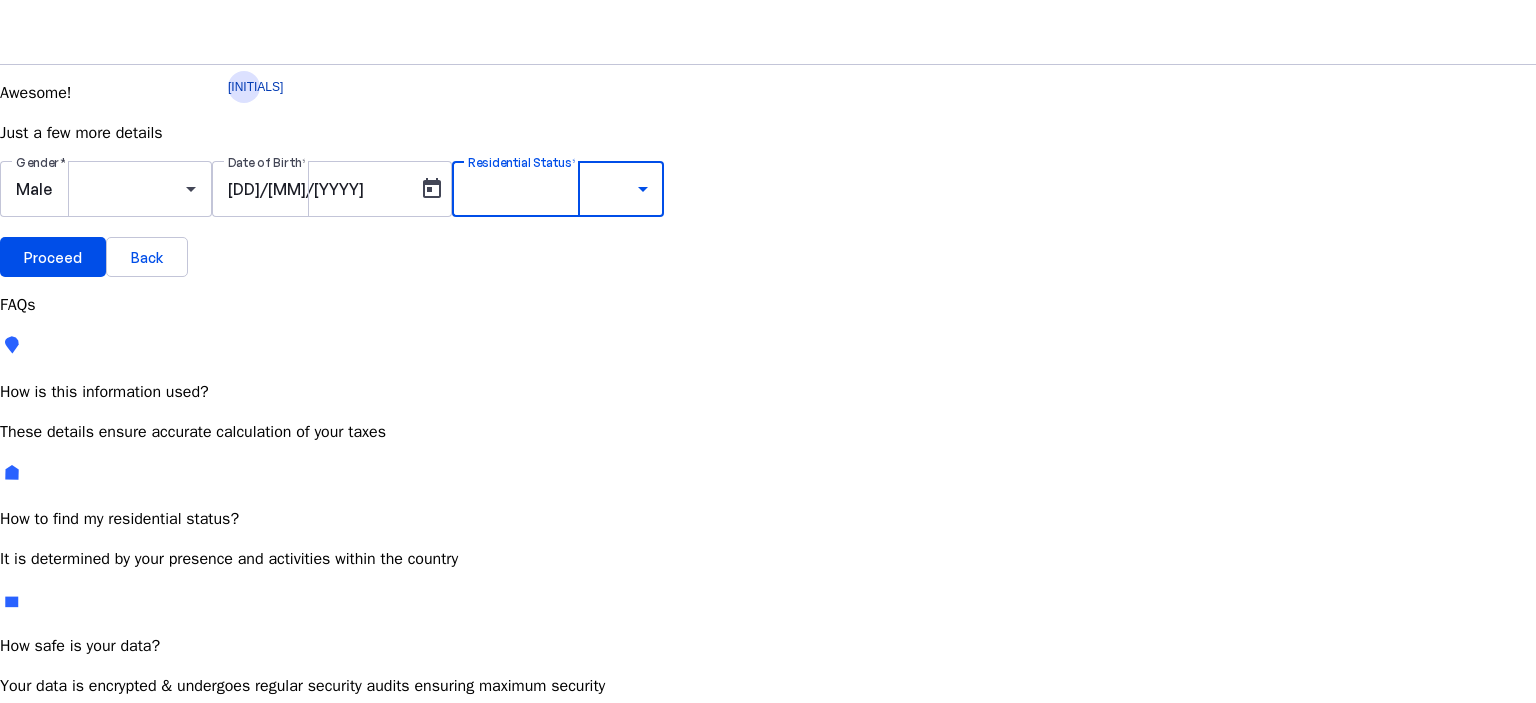 click on "Resident Most Common" at bounding box center [72, 766] 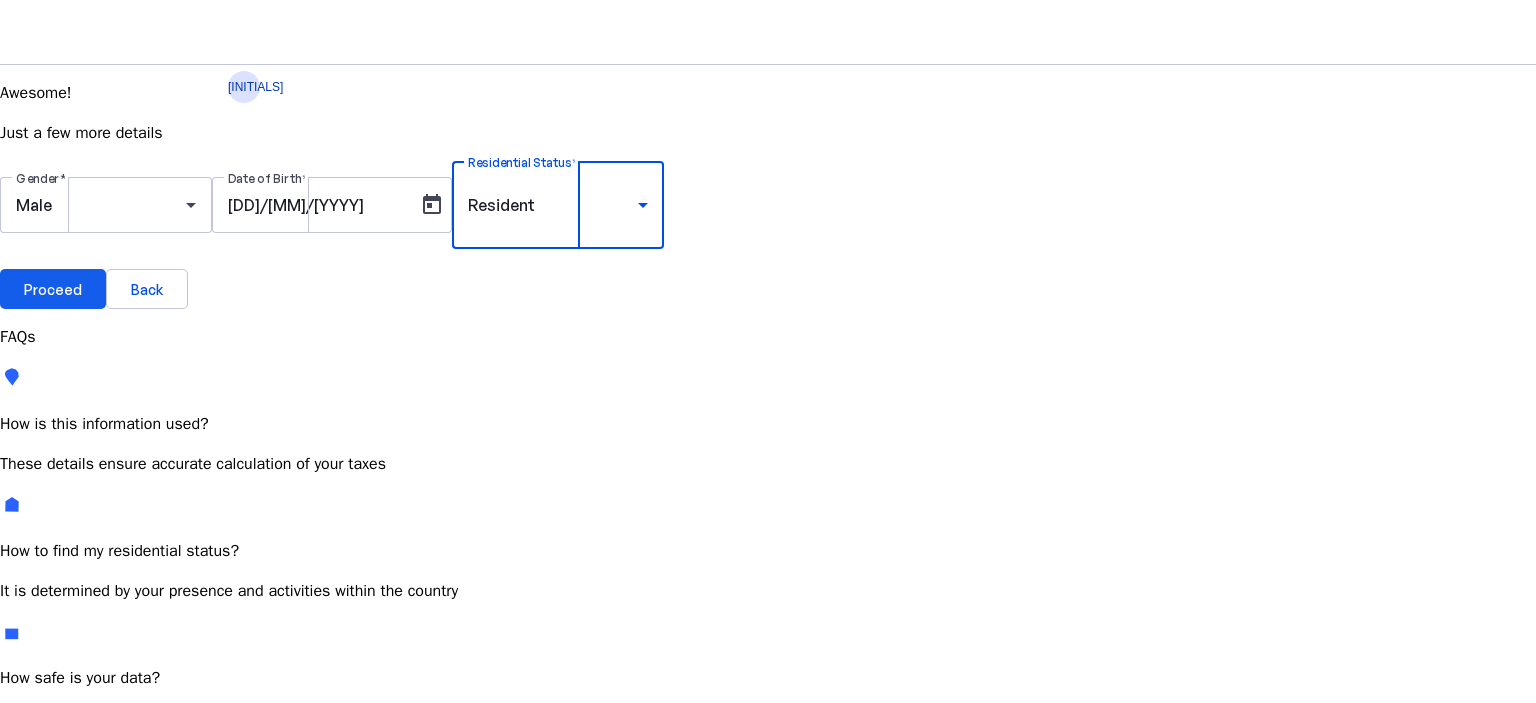 click on "Proceed" at bounding box center [53, 289] 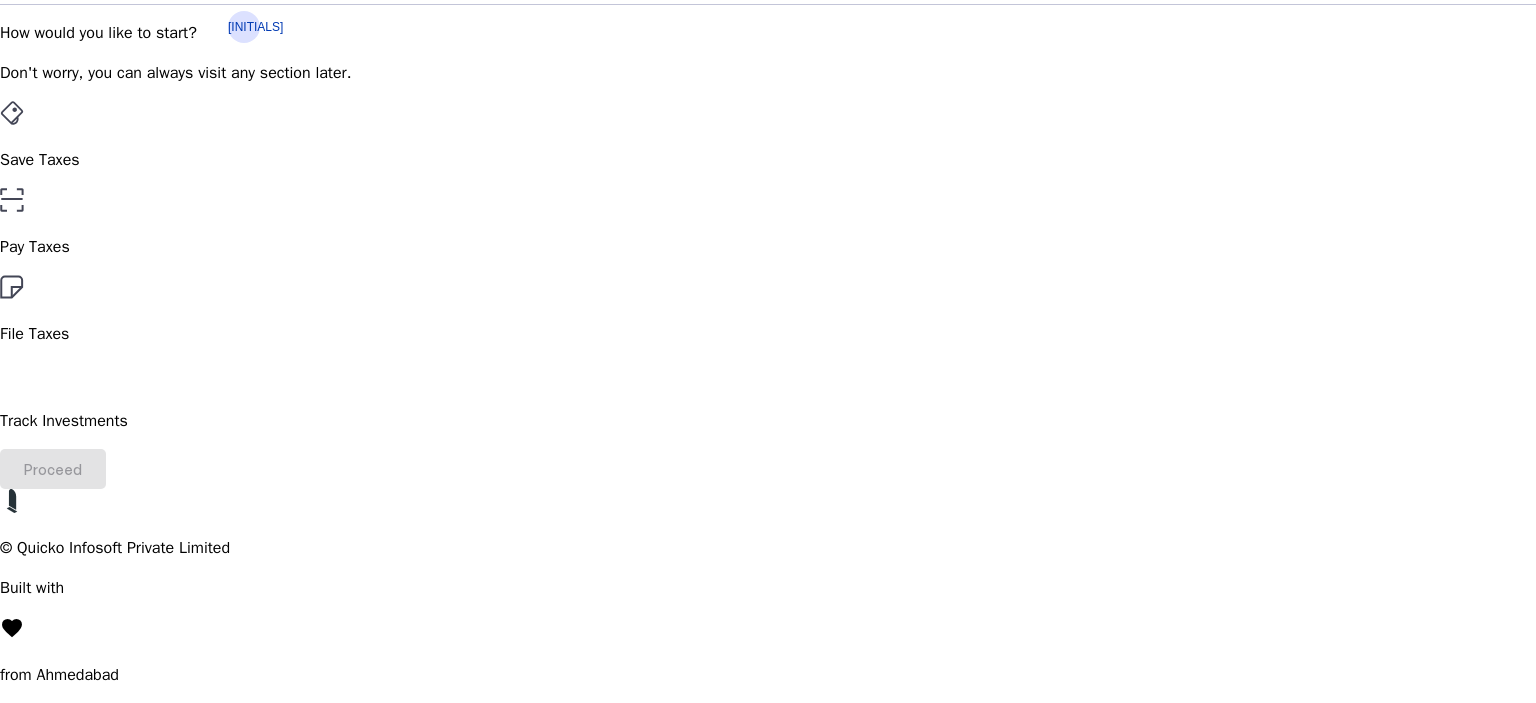 scroll, scrollTop: 161, scrollLeft: 0, axis: vertical 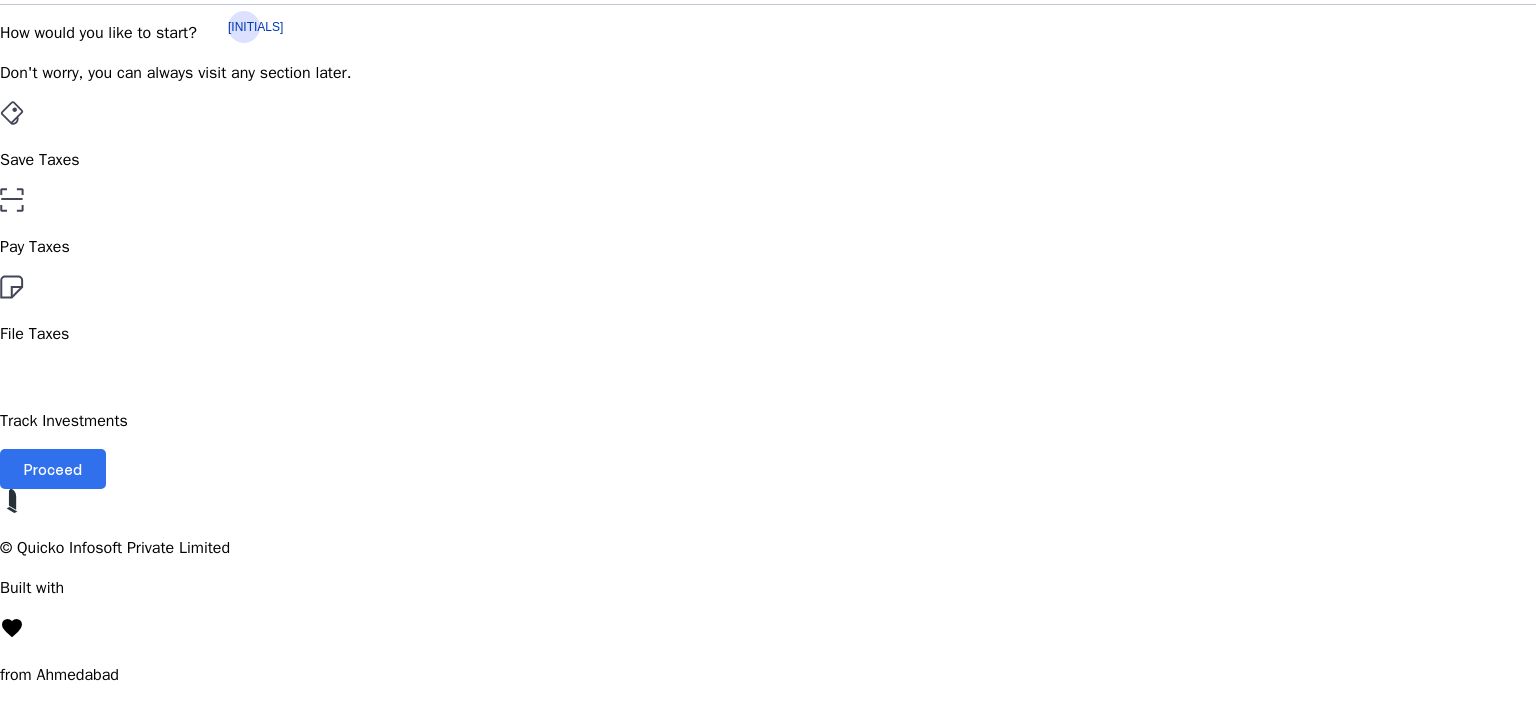 click on "Proceed" at bounding box center (53, 469) 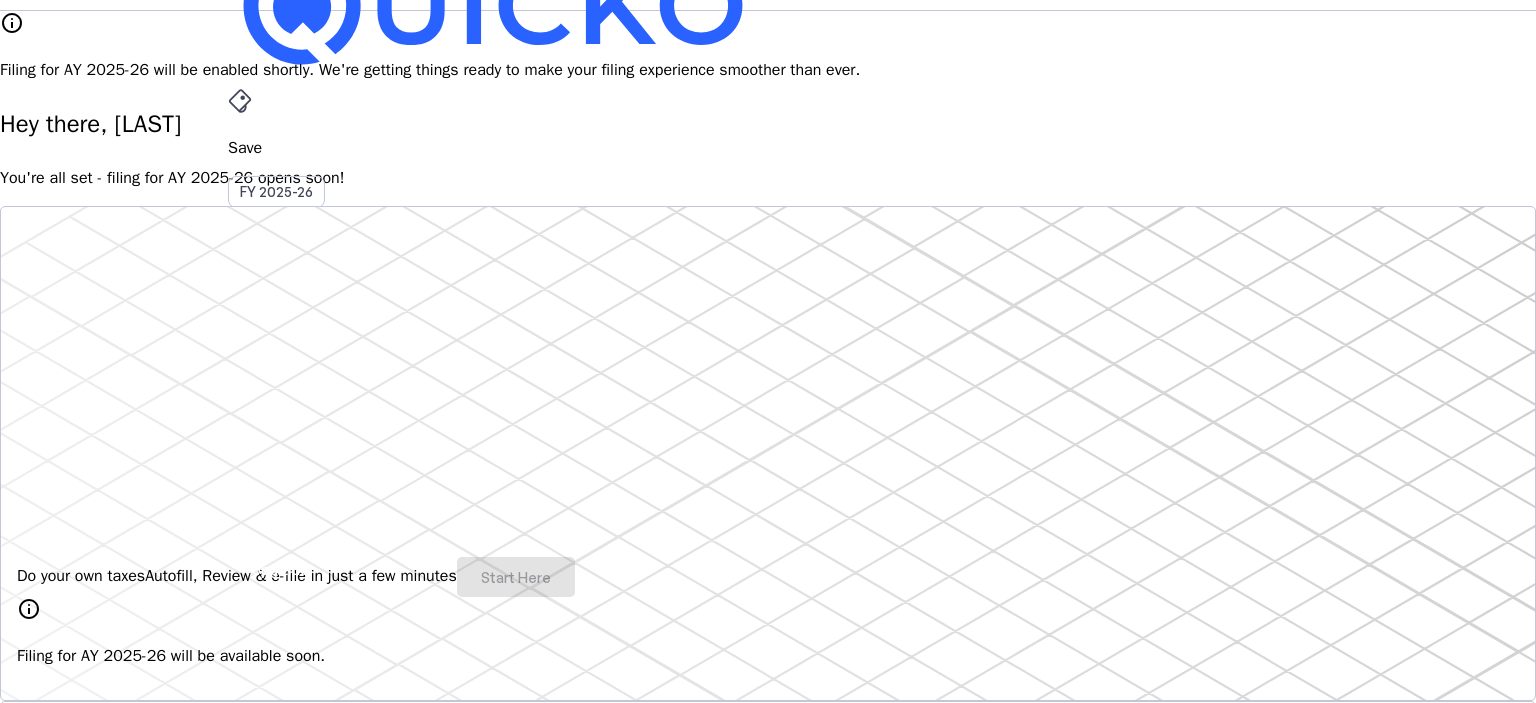 scroll, scrollTop: 0, scrollLeft: 0, axis: both 